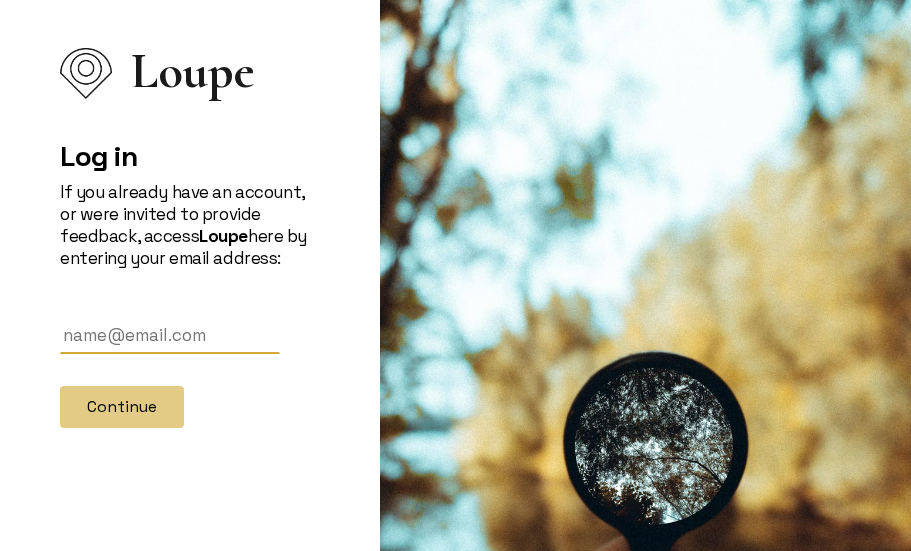 scroll, scrollTop: 0, scrollLeft: 0, axis: both 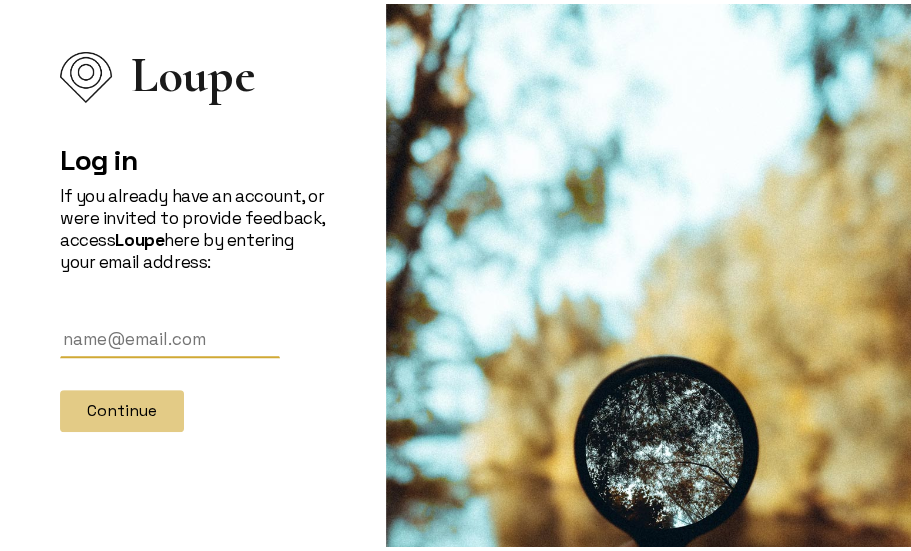 click at bounding box center [170, 335] 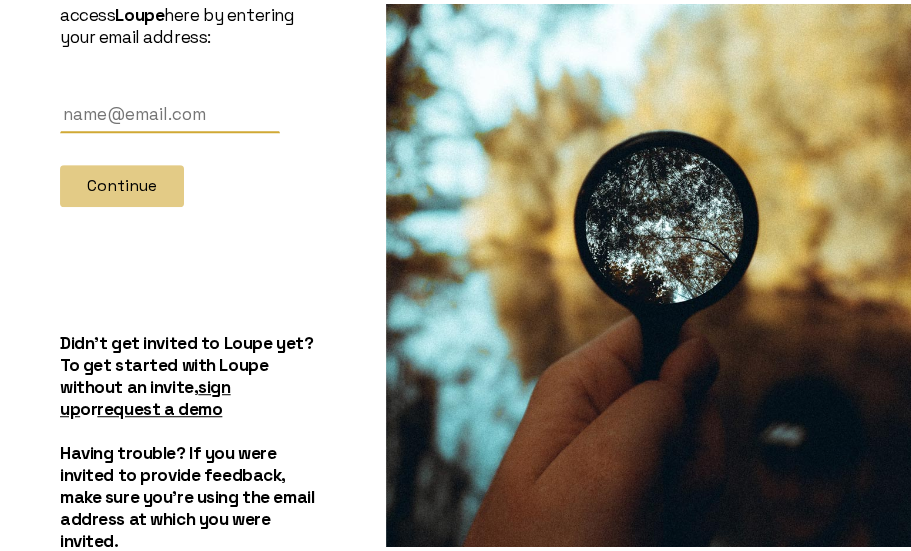 scroll, scrollTop: 29, scrollLeft: 0, axis: vertical 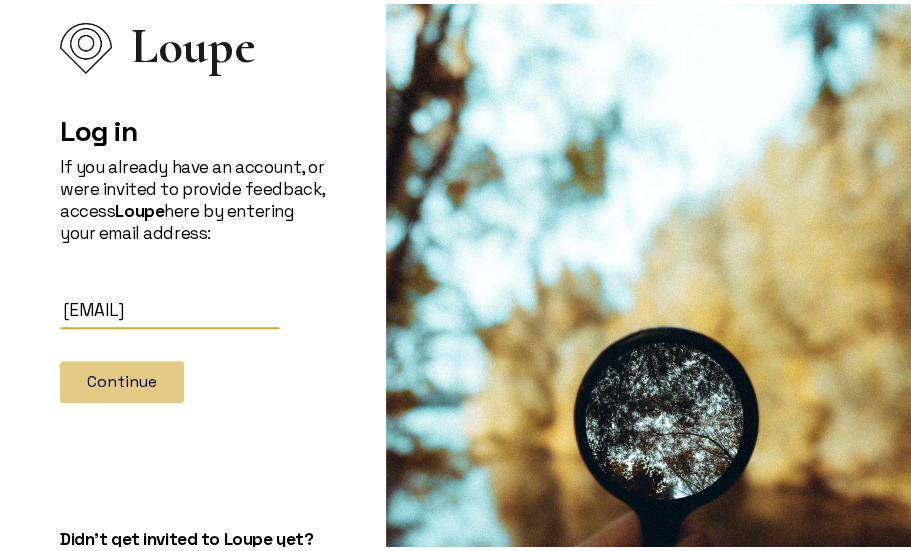 type on "erika.kelley@example.com" 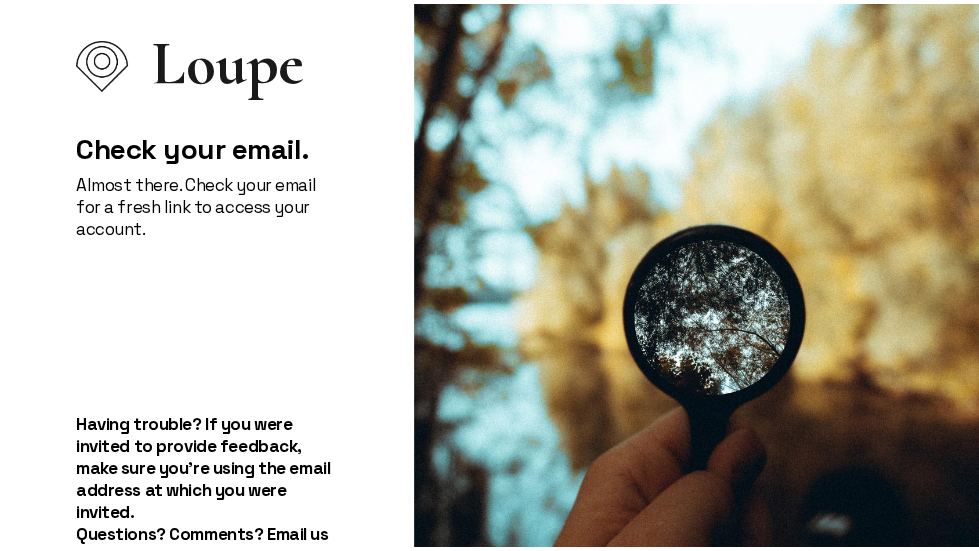 scroll, scrollTop: 0, scrollLeft: 0, axis: both 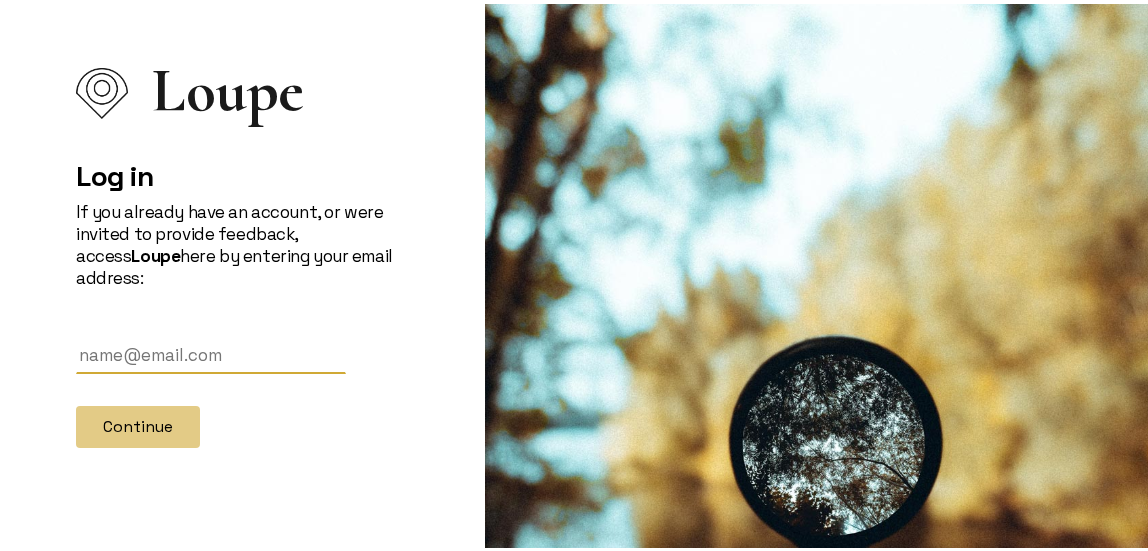 click at bounding box center (211, 351) 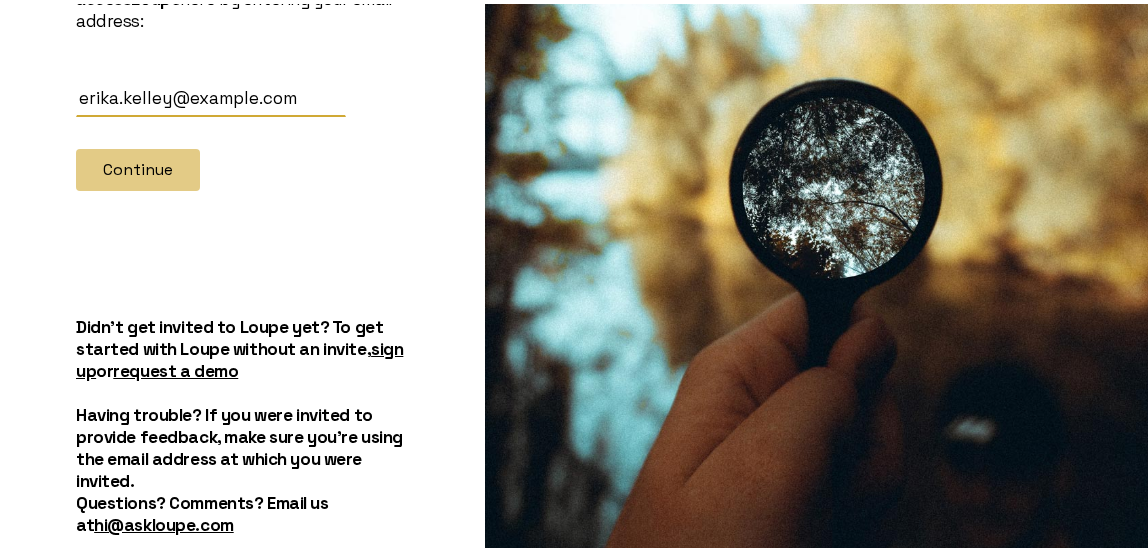 scroll, scrollTop: 317, scrollLeft: 0, axis: vertical 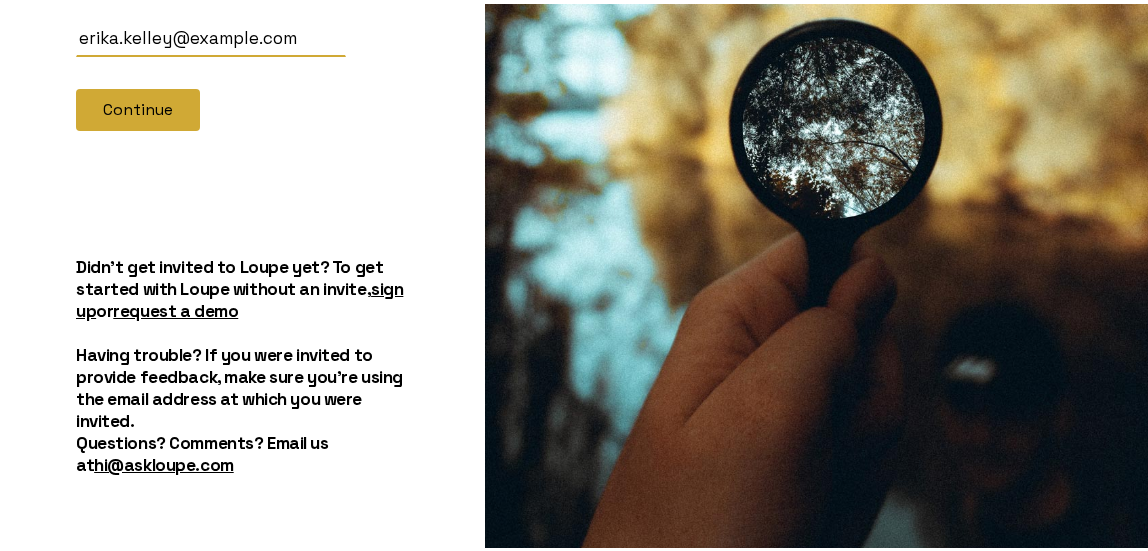 type on "erika.kelley@example.com" 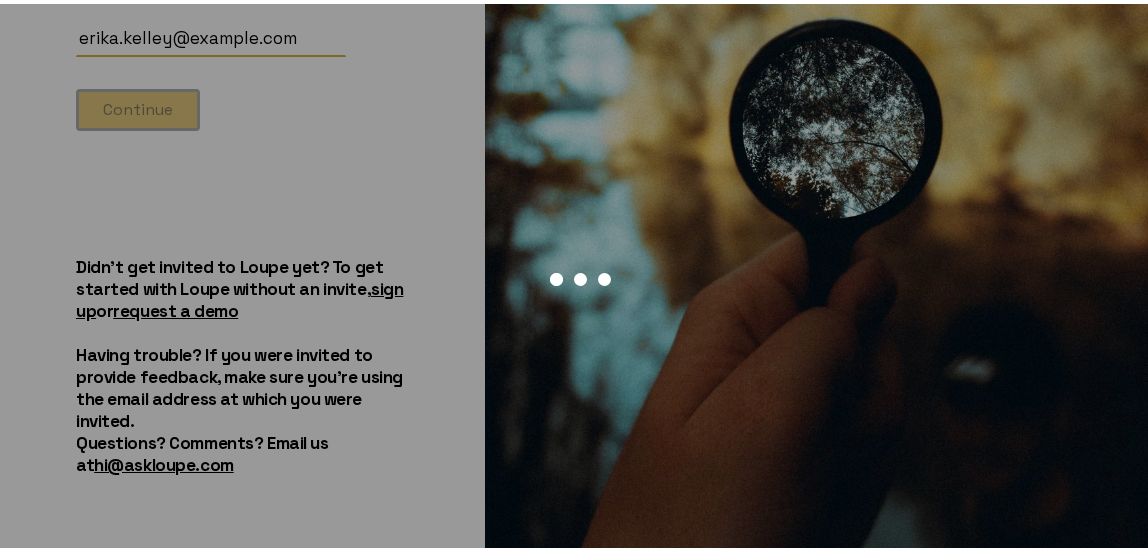scroll, scrollTop: 0, scrollLeft: 0, axis: both 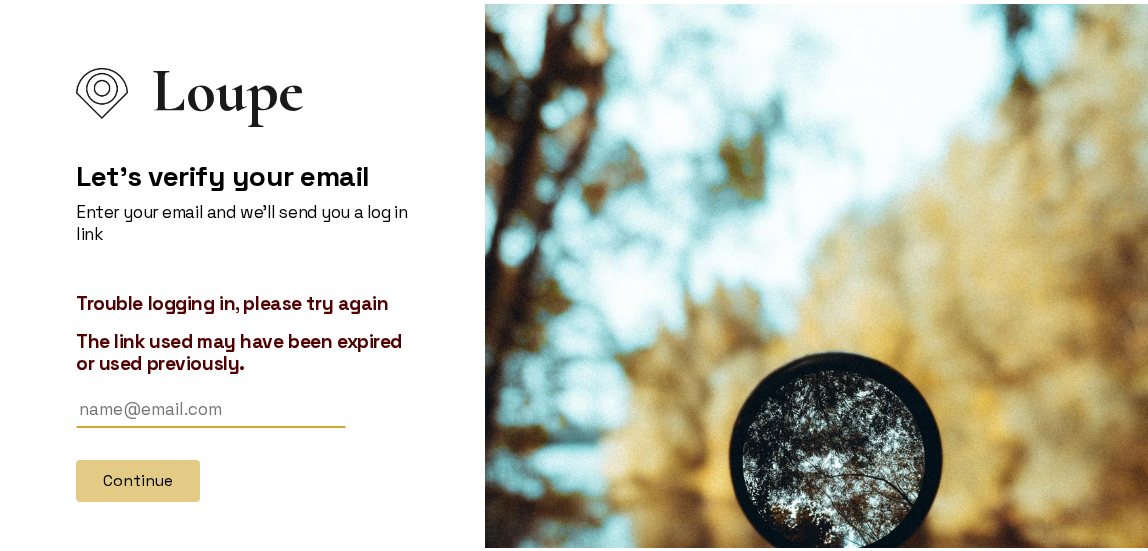 click at bounding box center [211, 405] 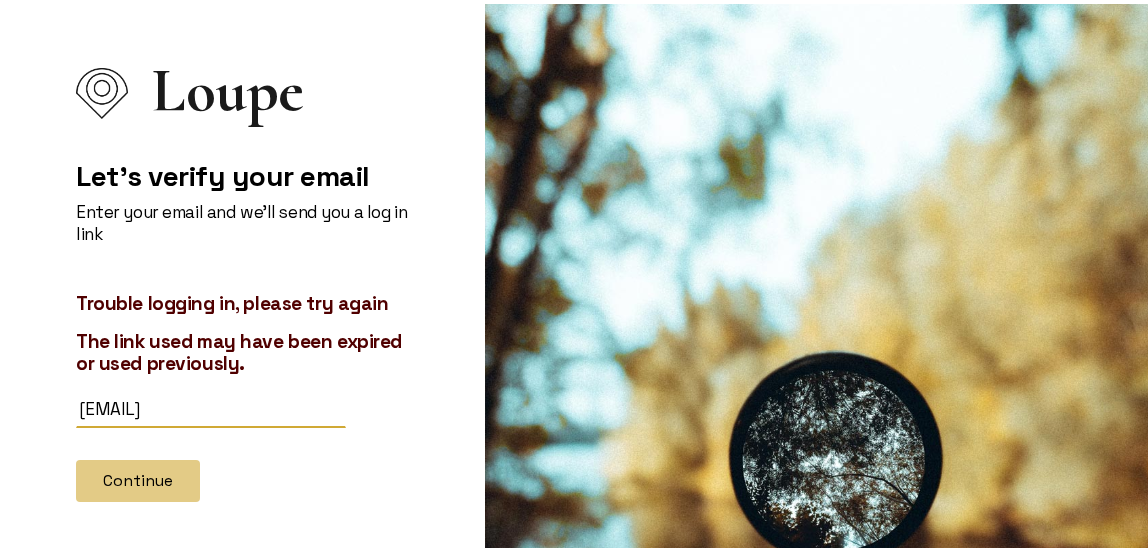 type on "erika.kelley@example.com" 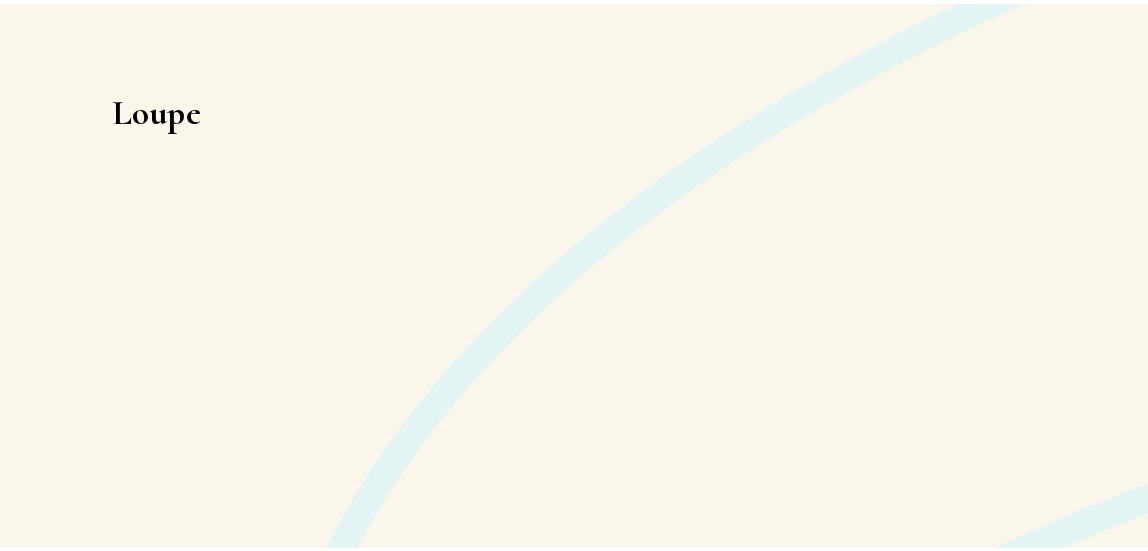 scroll, scrollTop: 0, scrollLeft: 0, axis: both 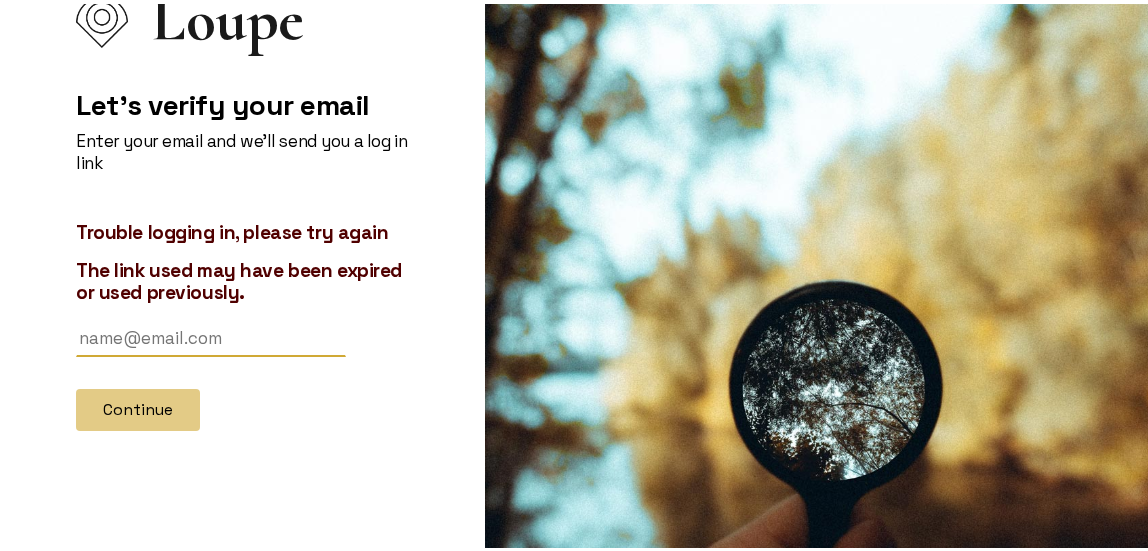 click at bounding box center (211, 334) 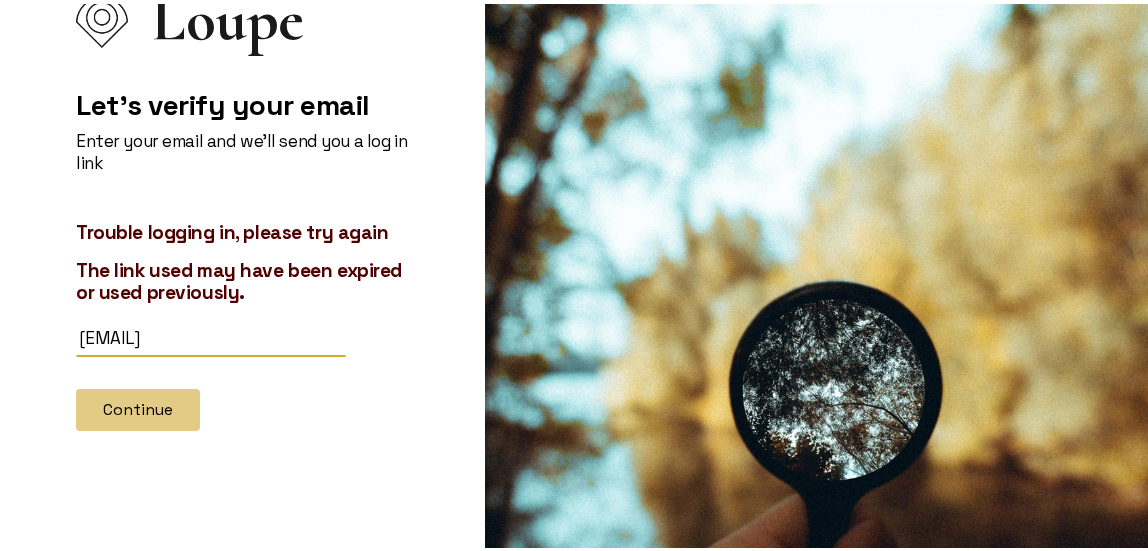 type on "erika.kelley@example.com" 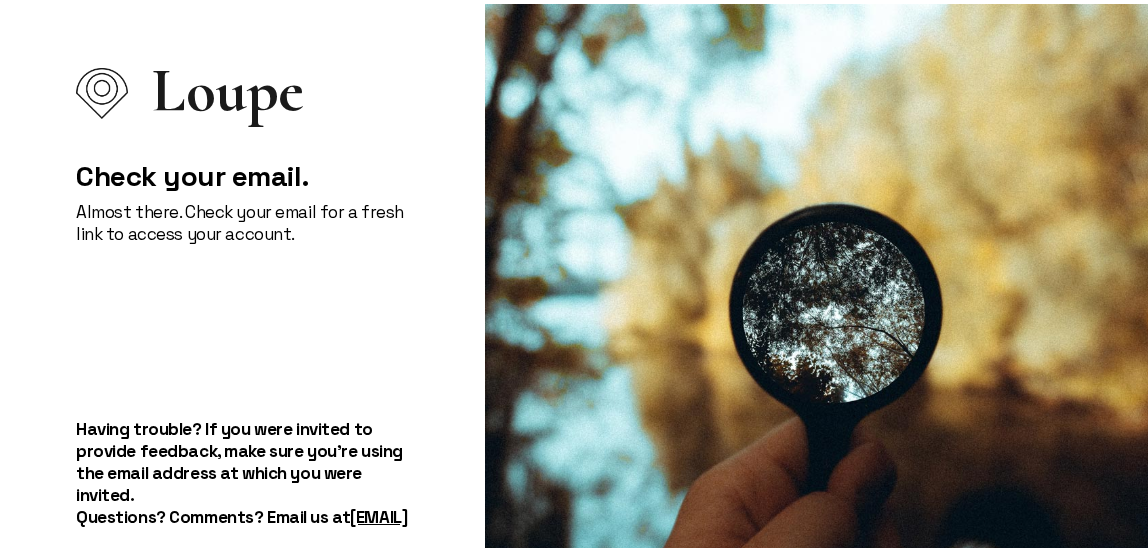 scroll, scrollTop: 75, scrollLeft: 0, axis: vertical 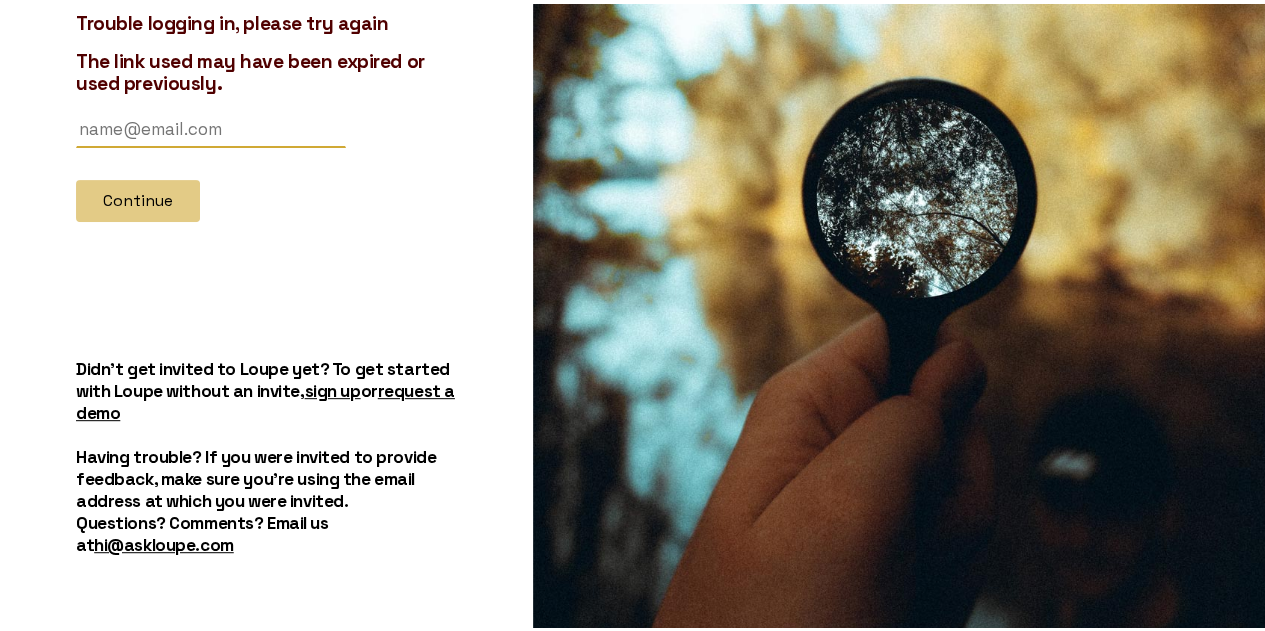 click on "sign up" at bounding box center (333, 387) 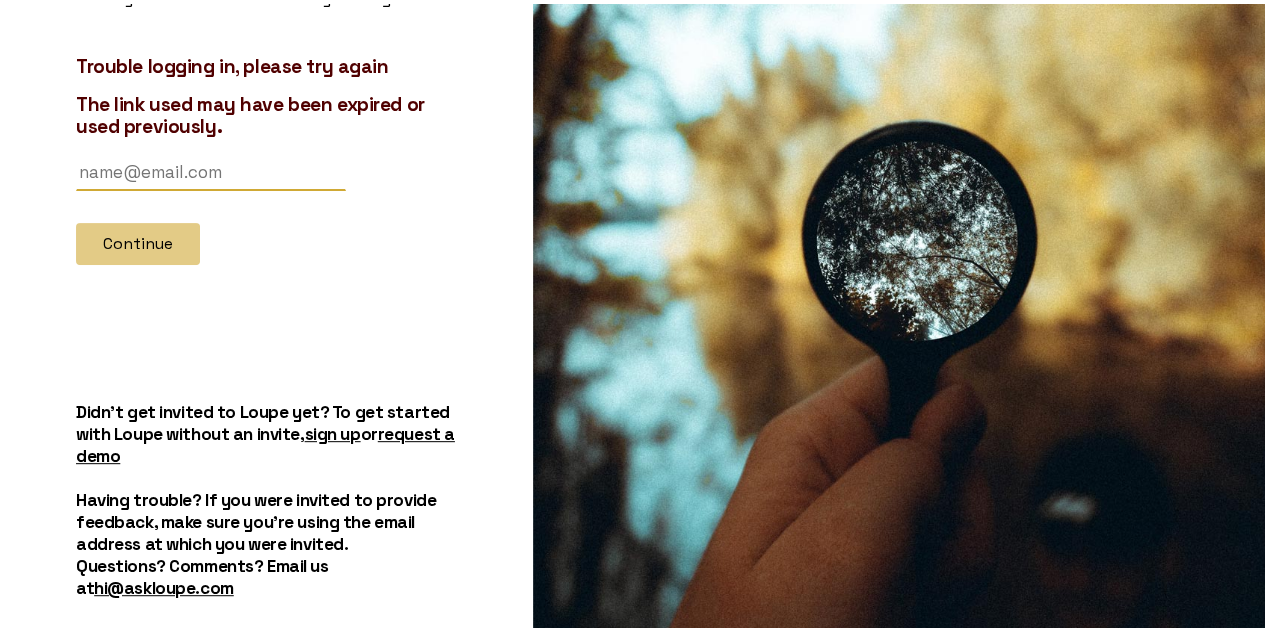 scroll, scrollTop: 258, scrollLeft: 0, axis: vertical 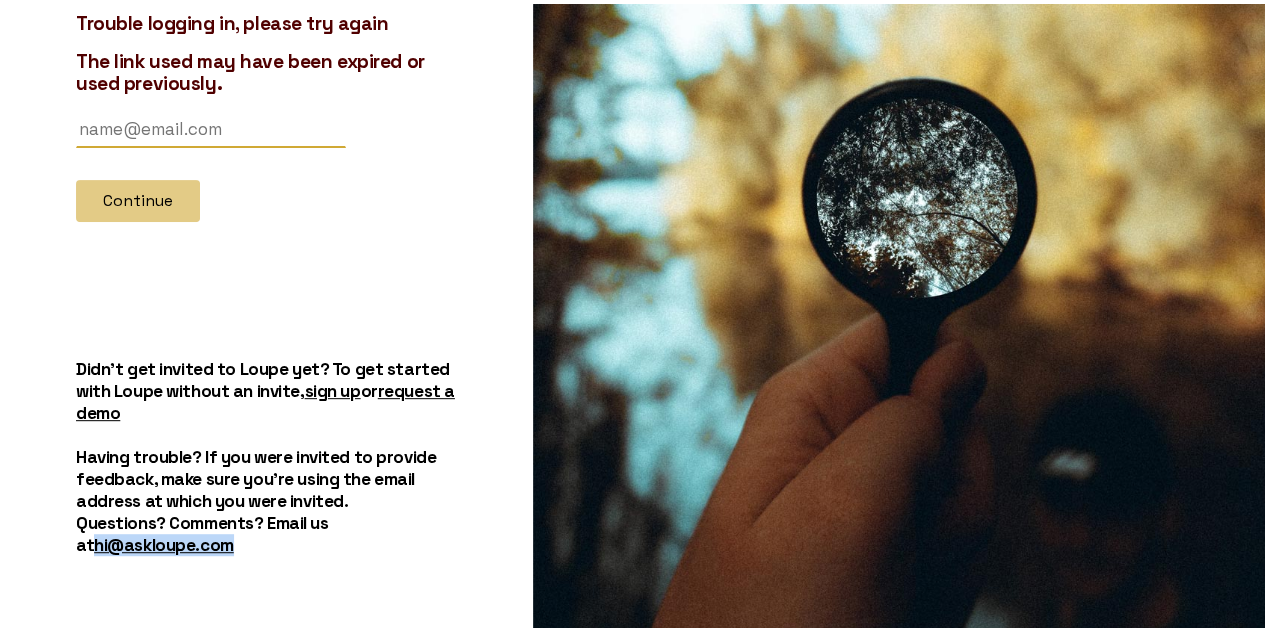 drag, startPoint x: 224, startPoint y: 544, endPoint x: 80, endPoint y: 545, distance: 144.00348 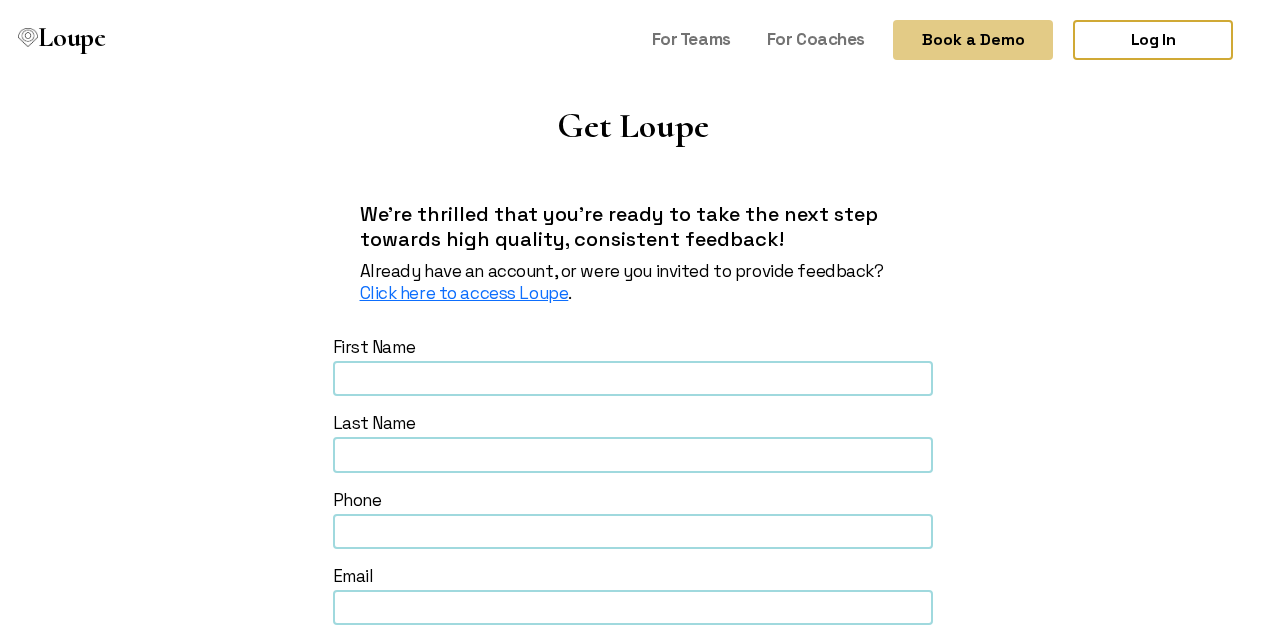 scroll, scrollTop: 0, scrollLeft: 0, axis: both 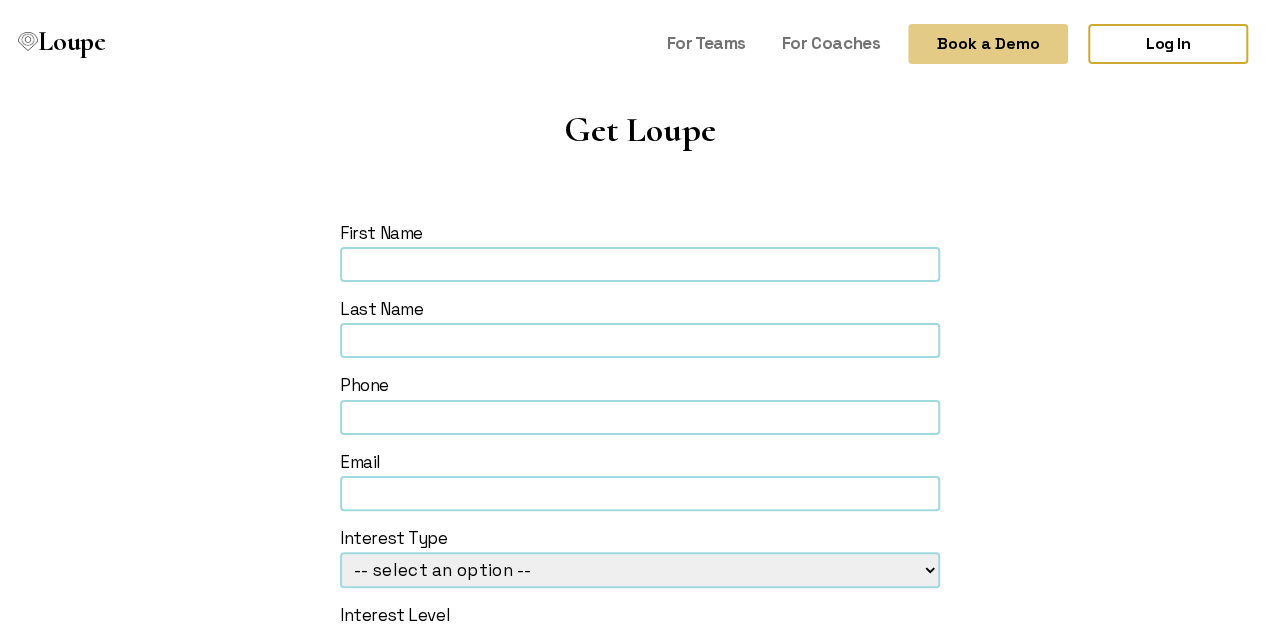 click on "Phone" at bounding box center (640, 229) 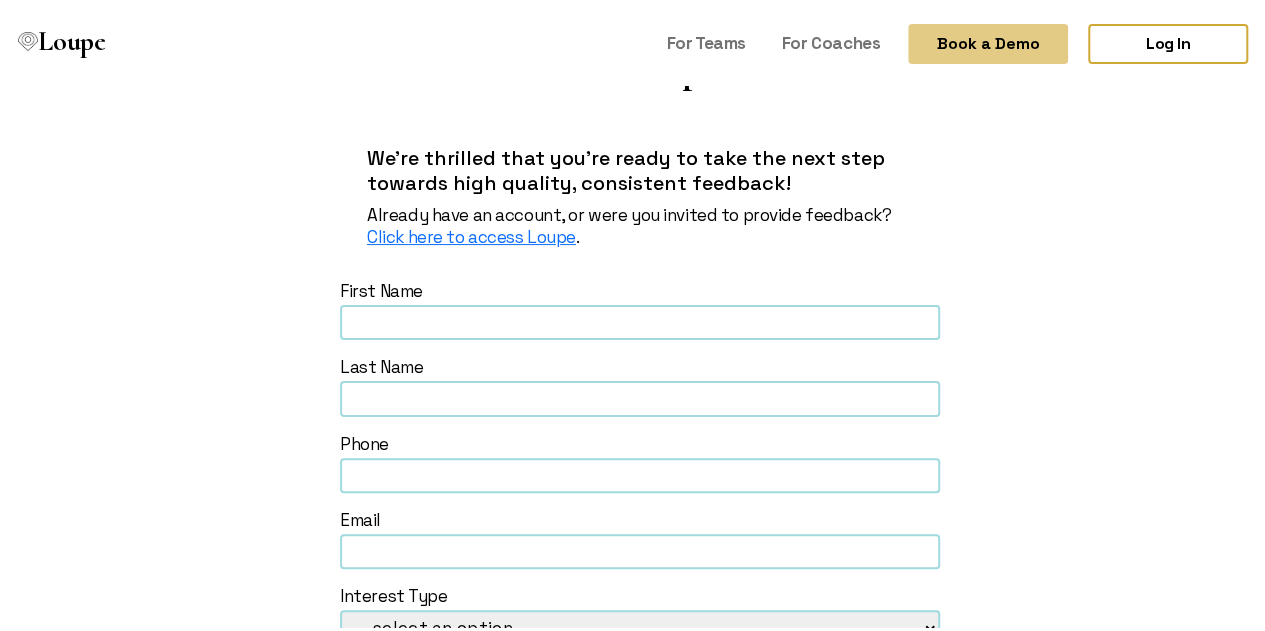 scroll, scrollTop: 0, scrollLeft: 0, axis: both 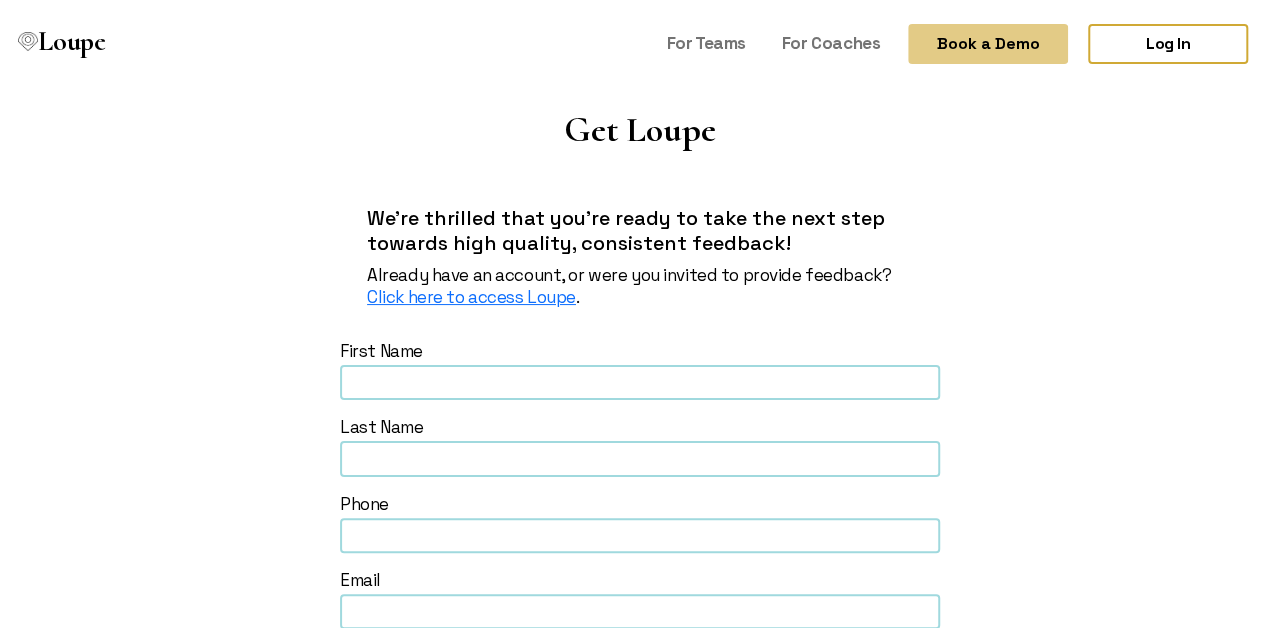 click at bounding box center [640, 378] 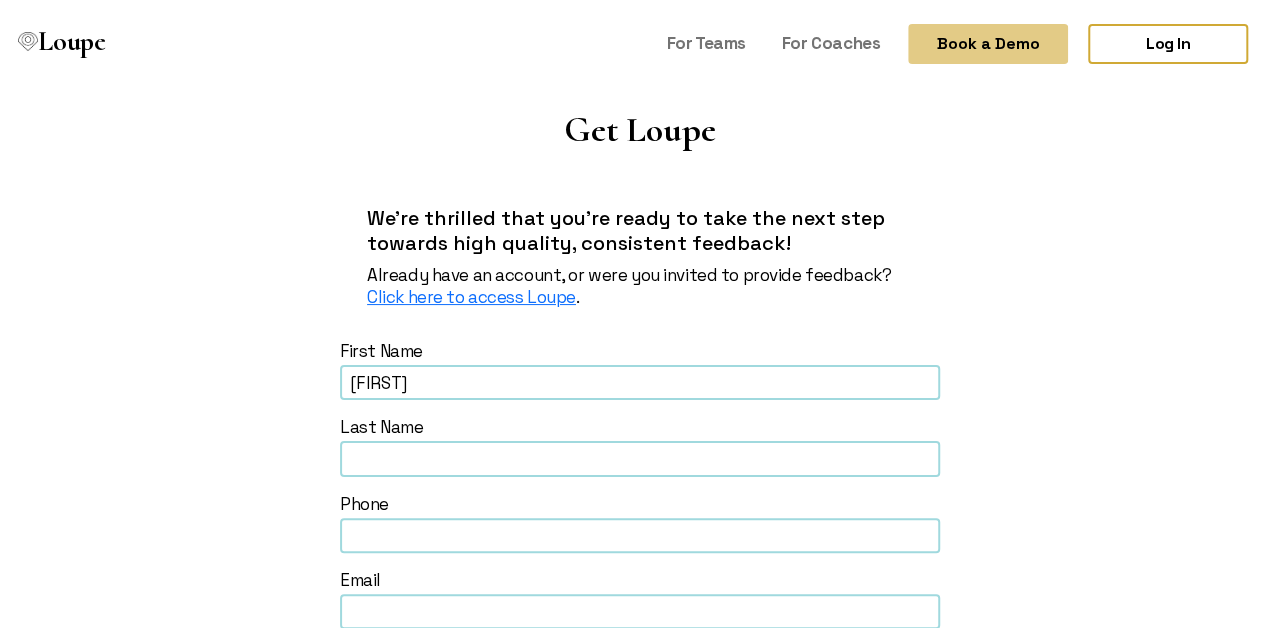 type on "[FIRST]" 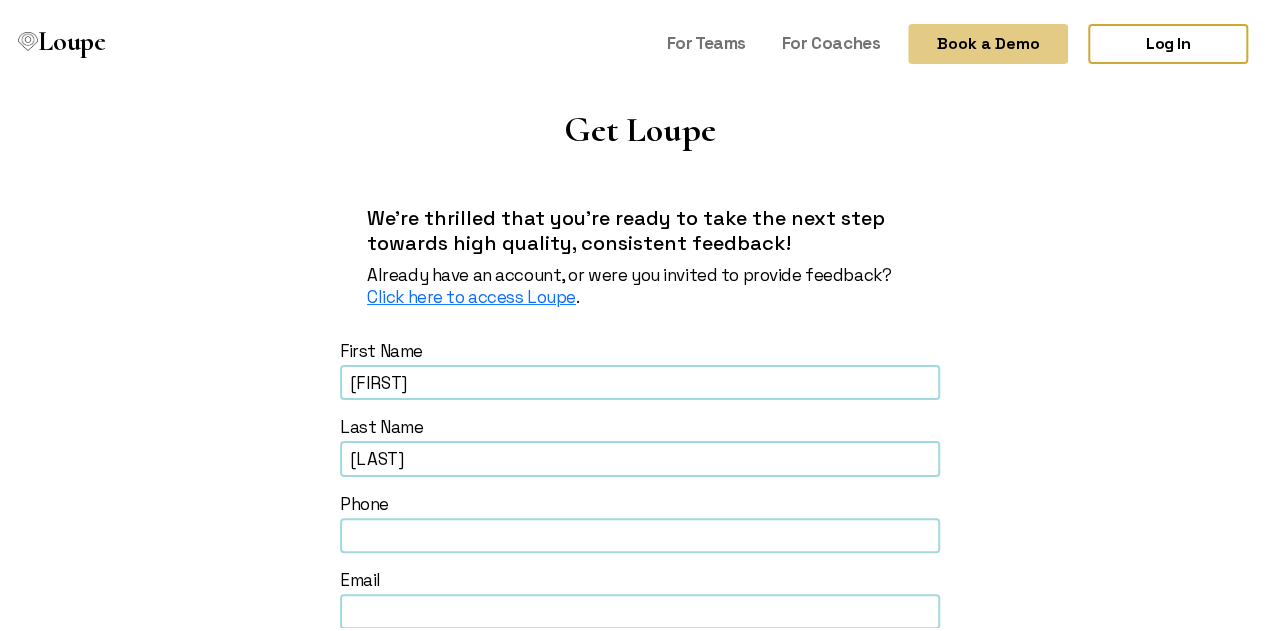 type on "[LAST]" 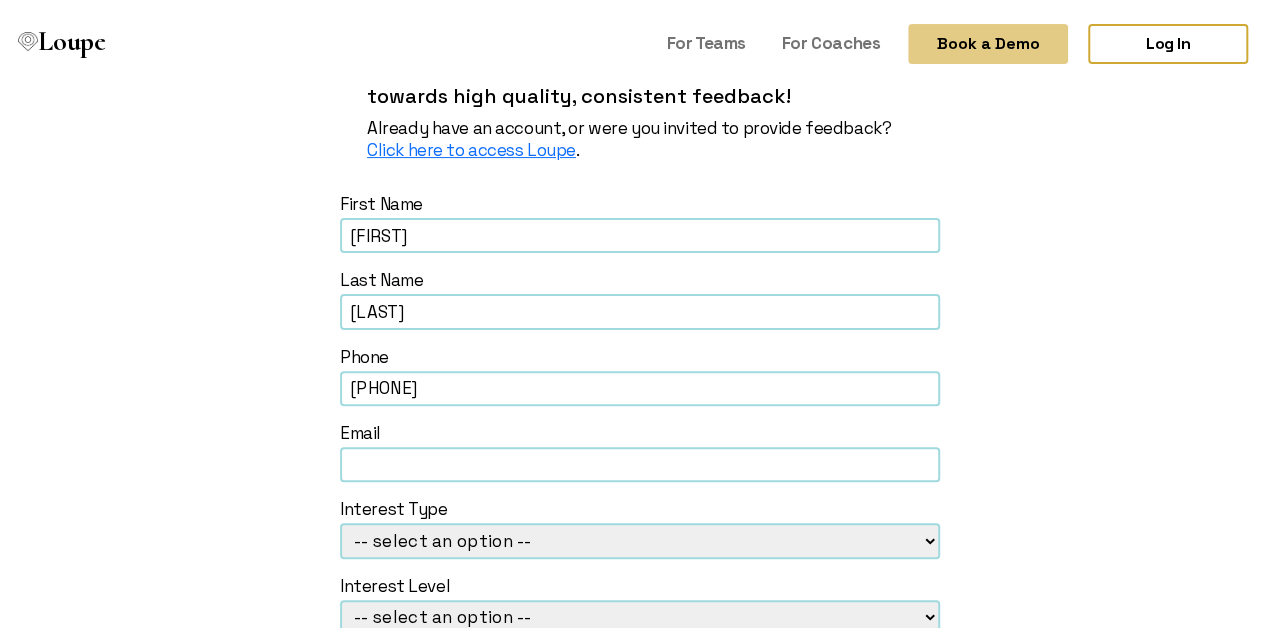 scroll, scrollTop: 300, scrollLeft: 0, axis: vertical 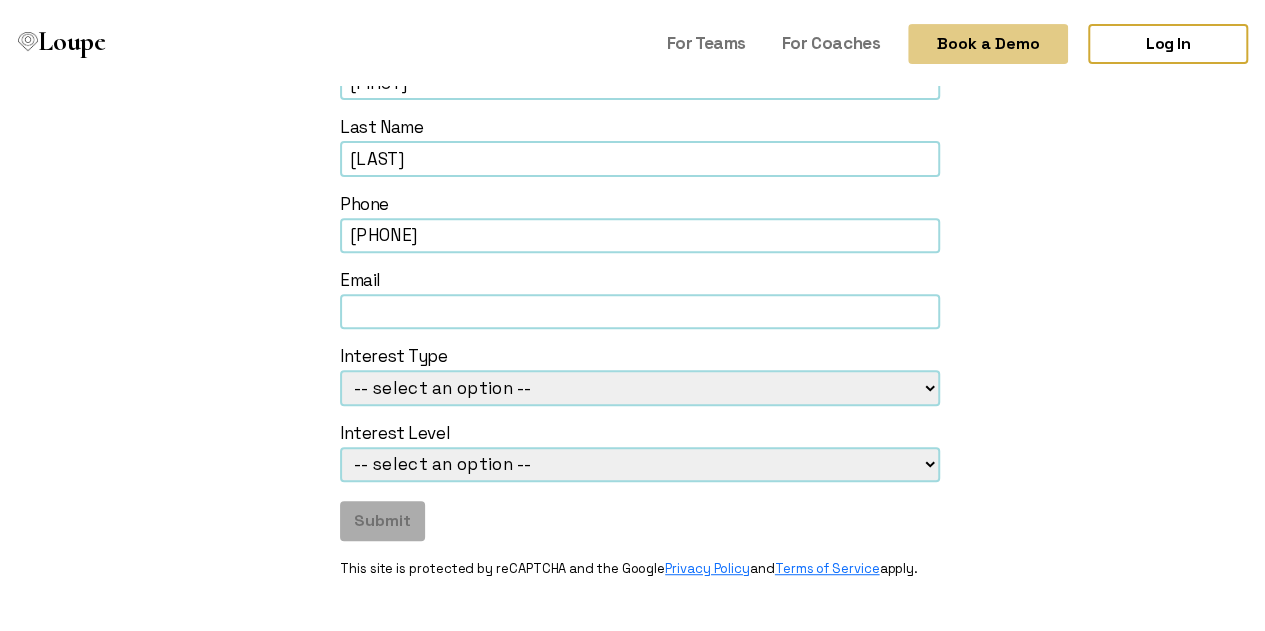 type on "4407596803" 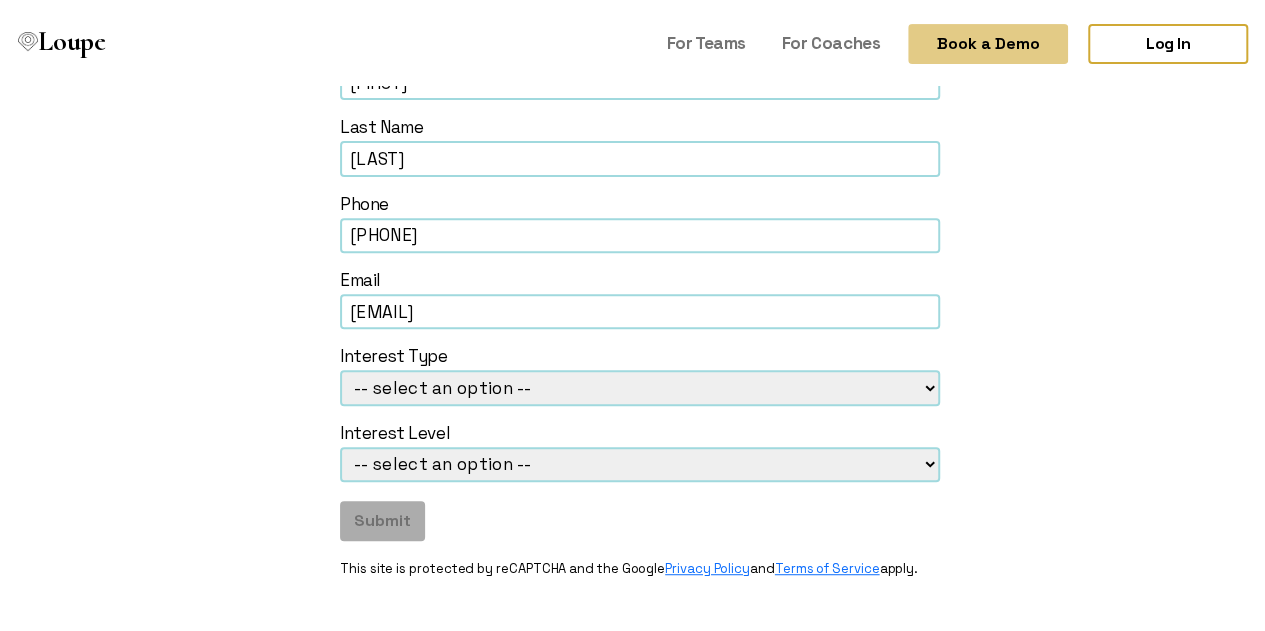 type on "erika.kelley@UHhospitals.org" 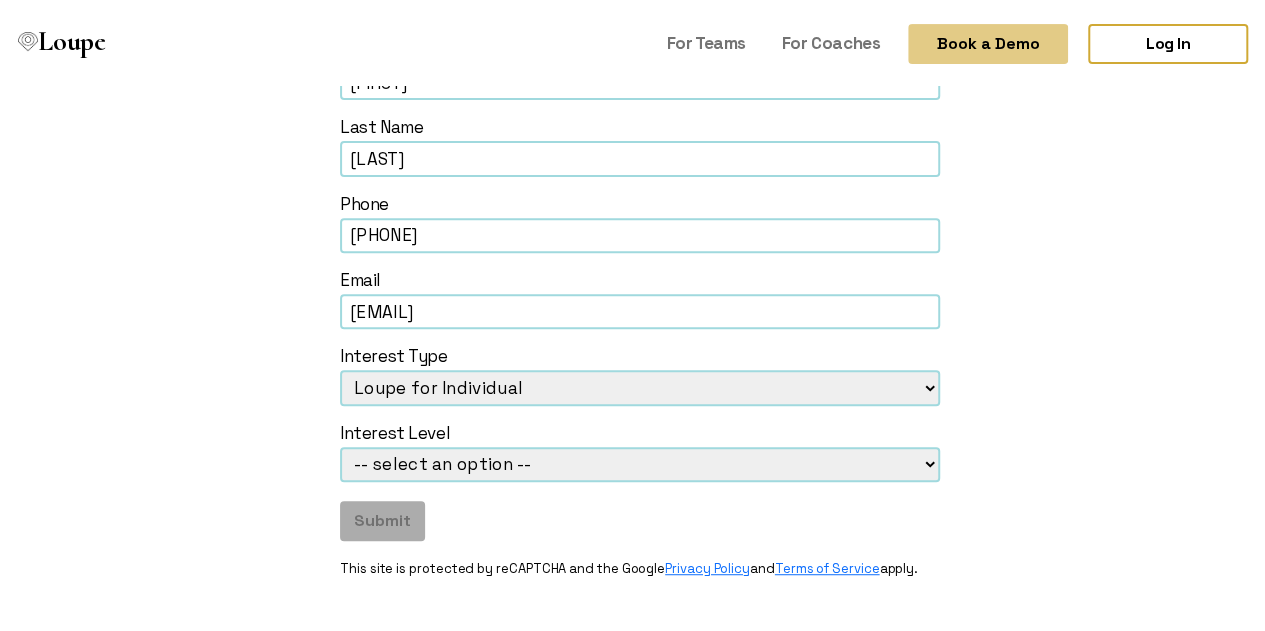 click on "-- select an option --  Loupe for Coaches Loupe for Teams Loupe for Individual" at bounding box center (640, 383) 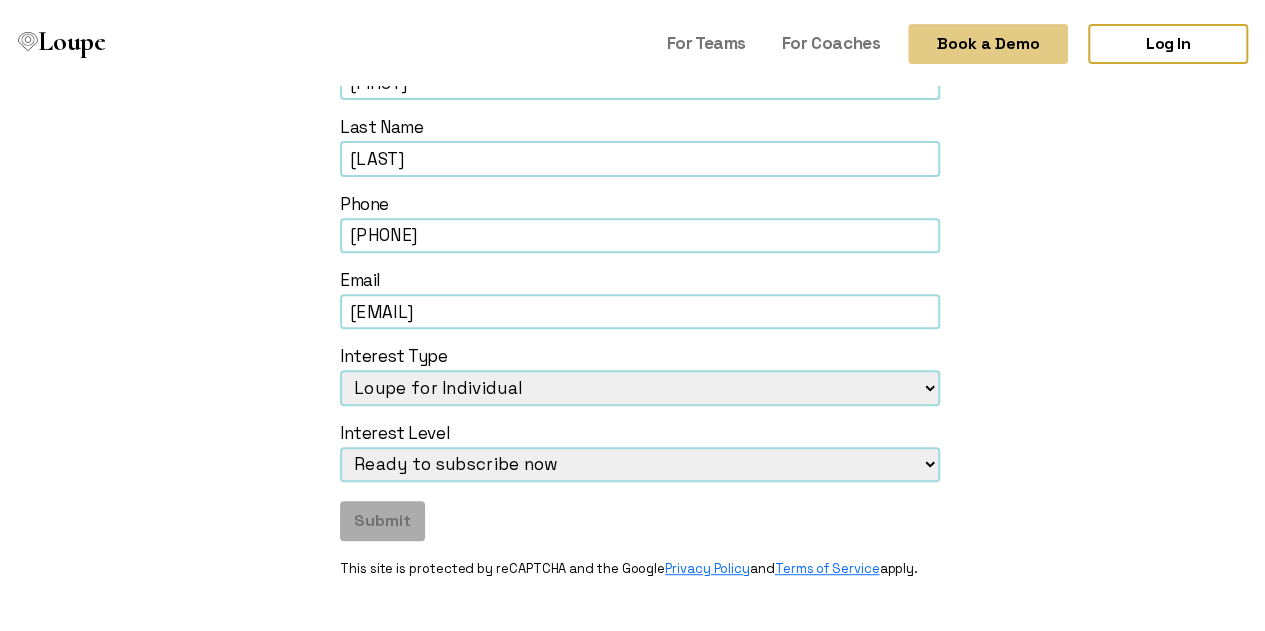 click on "-- select an option --  Ready to subscribe now Curious to learn more Looking to subscribe in 3 to 6 months" at bounding box center [640, 460] 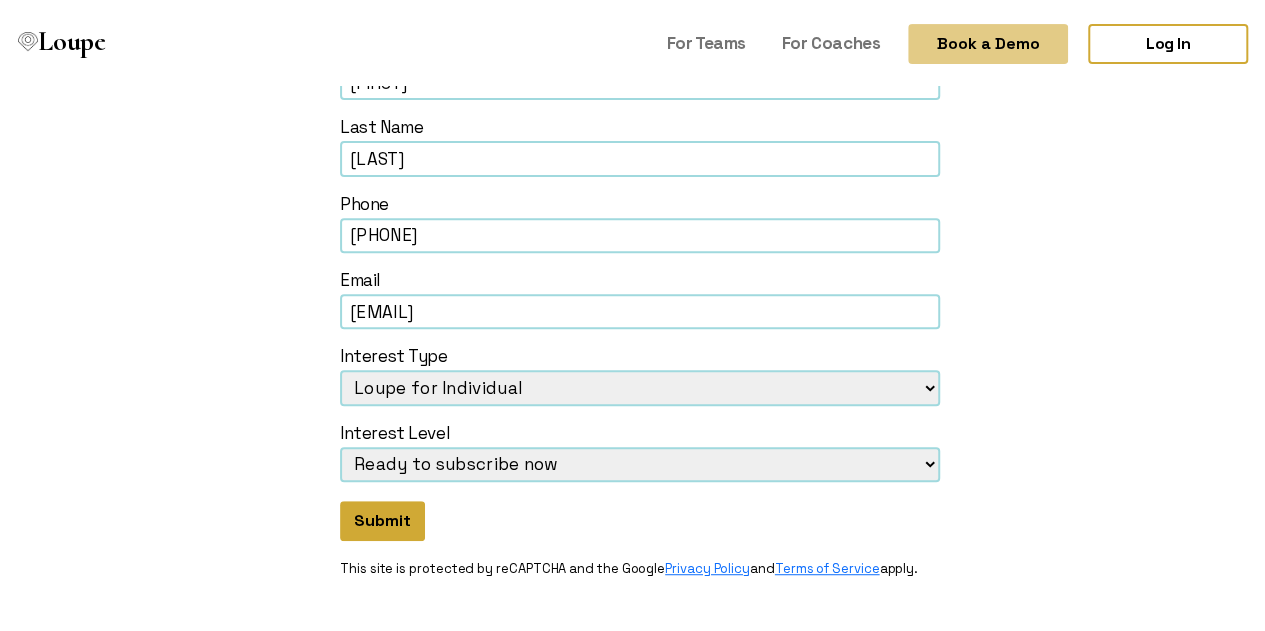 click on "Submit" at bounding box center [382, 517] 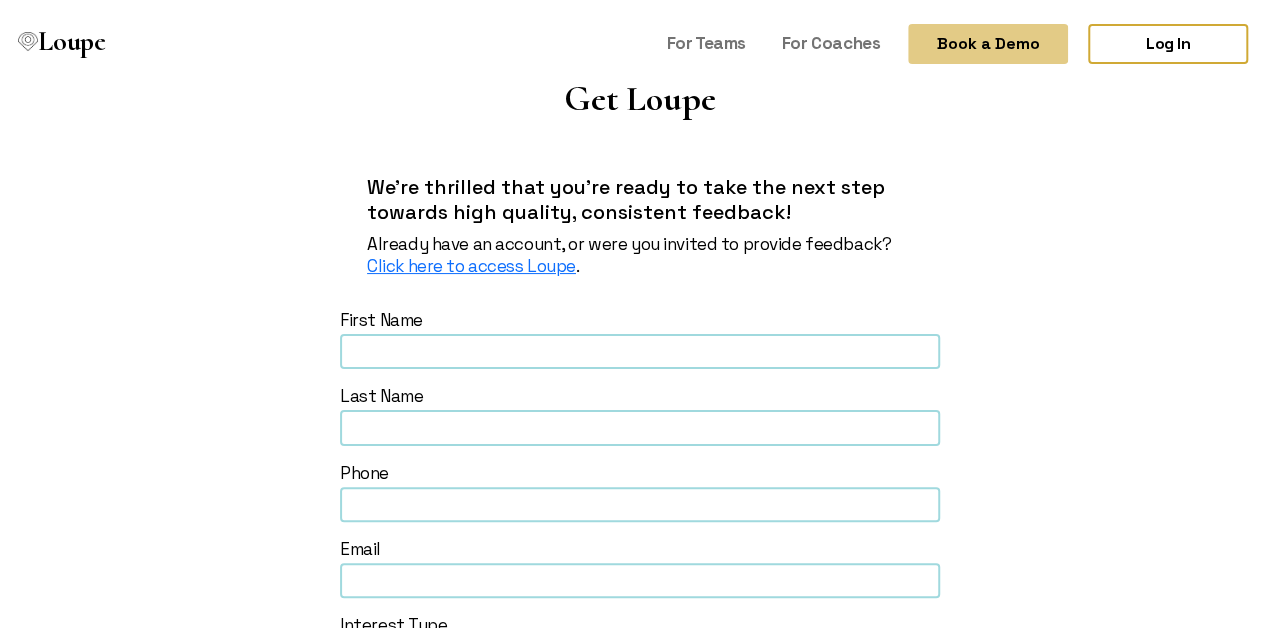 scroll, scrollTop: 0, scrollLeft: 0, axis: both 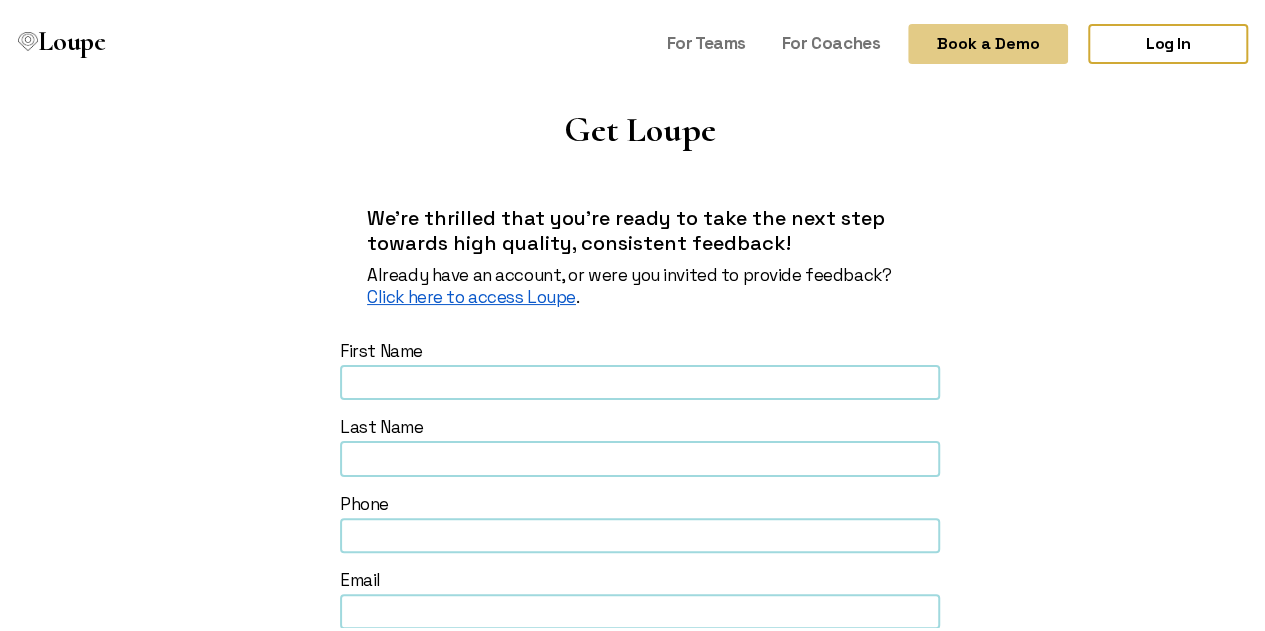 click on "Click here to access Loupe" at bounding box center [471, 293] 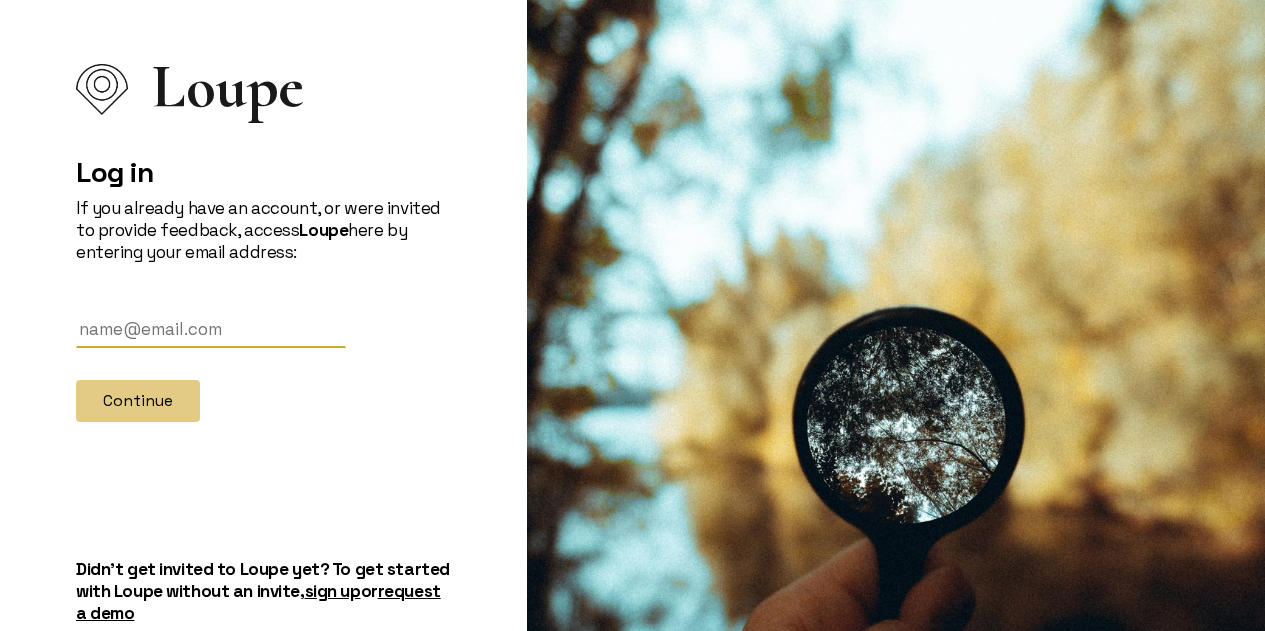 scroll, scrollTop: 0, scrollLeft: 0, axis: both 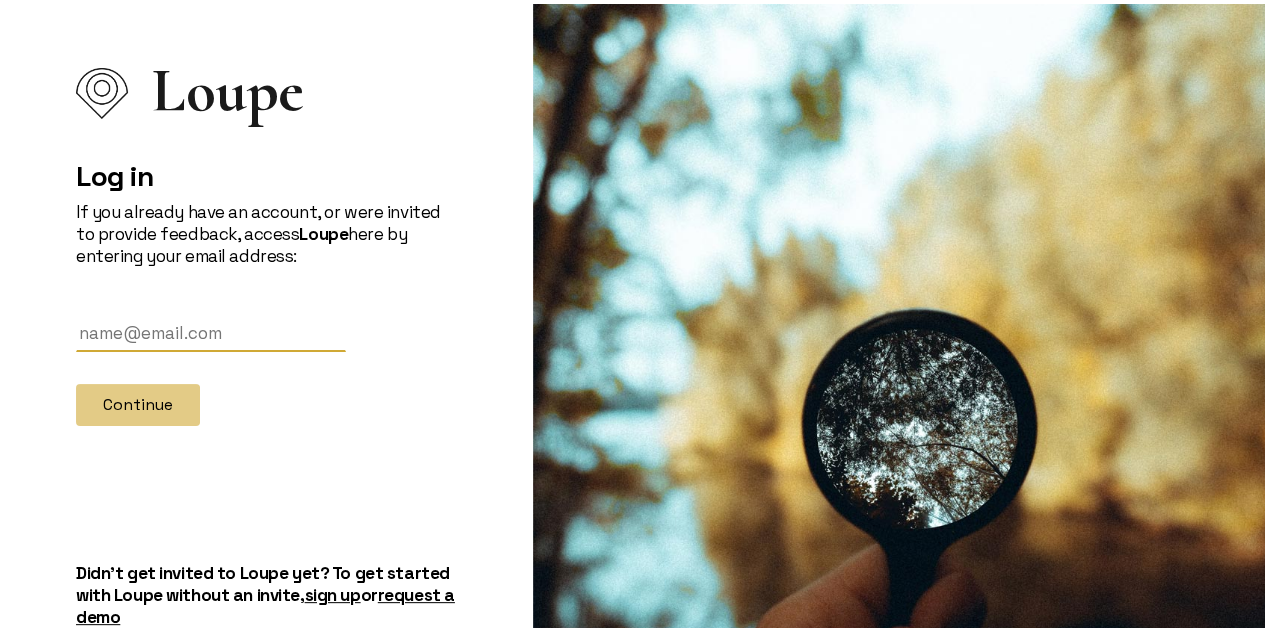 click at bounding box center [211, 329] 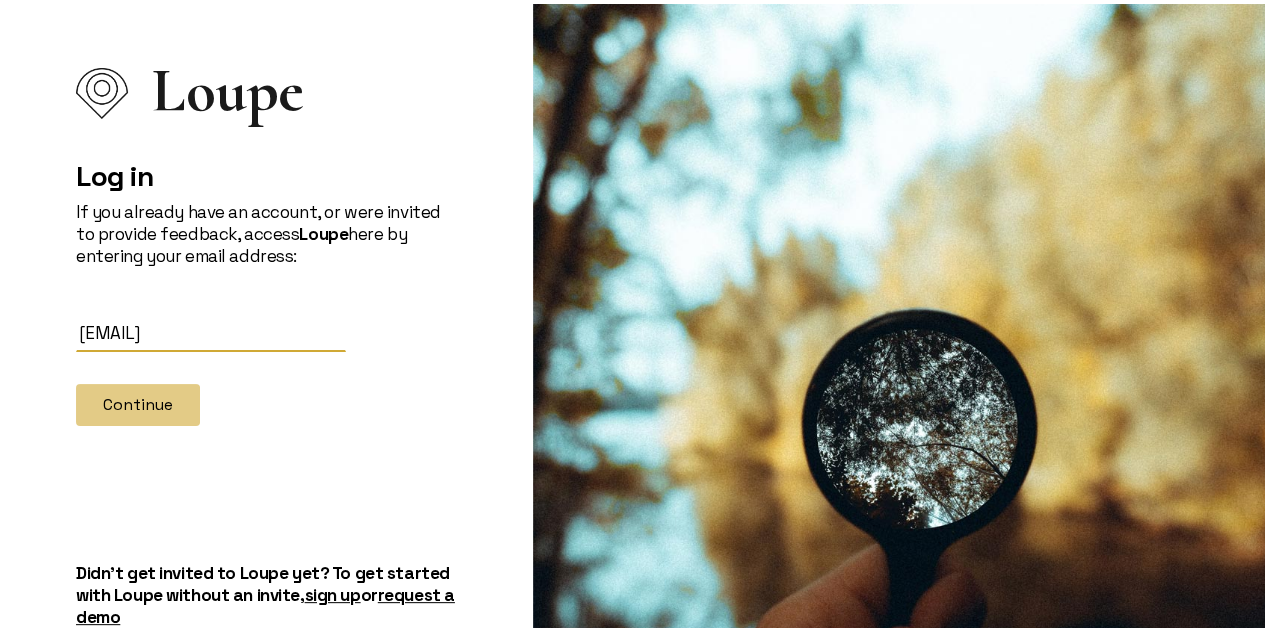 type on "[EMAIL]" 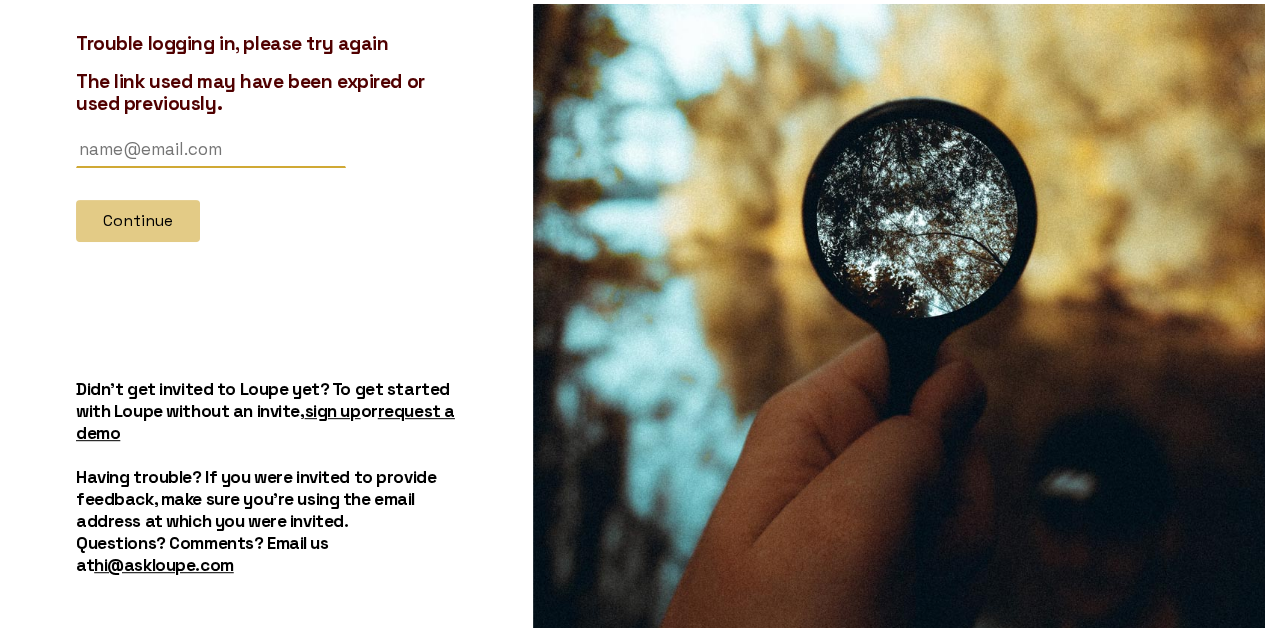 scroll, scrollTop: 258, scrollLeft: 0, axis: vertical 